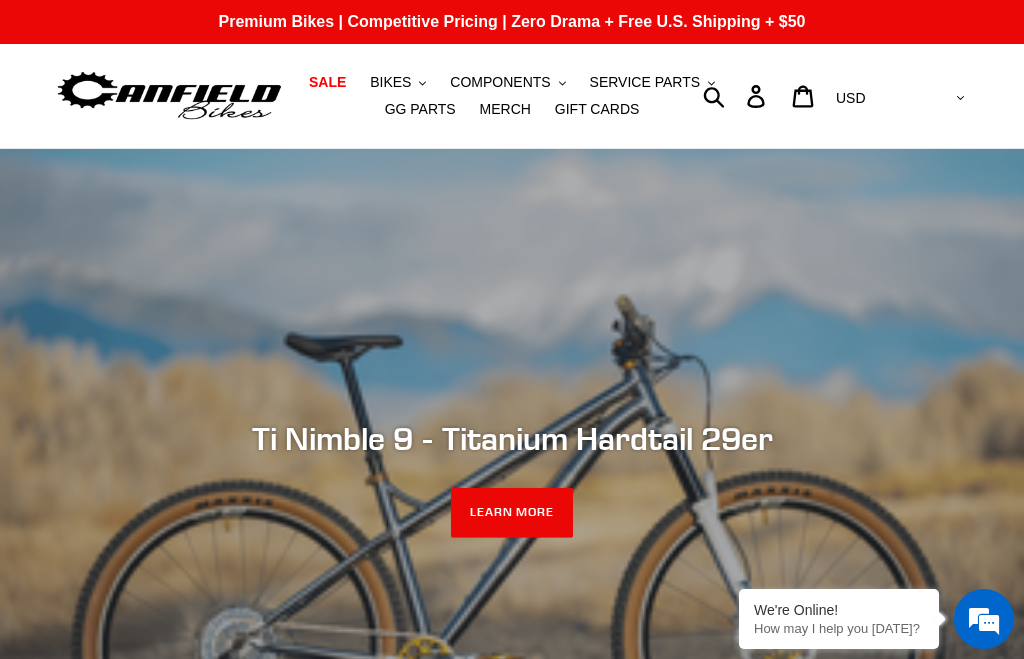 scroll, scrollTop: 0, scrollLeft: 0, axis: both 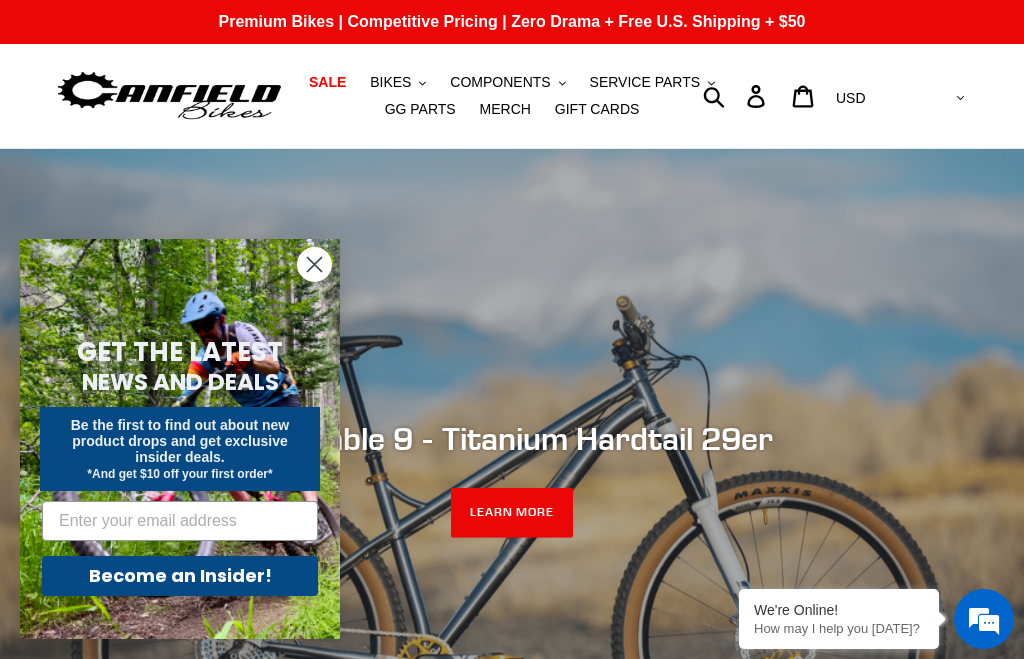 click 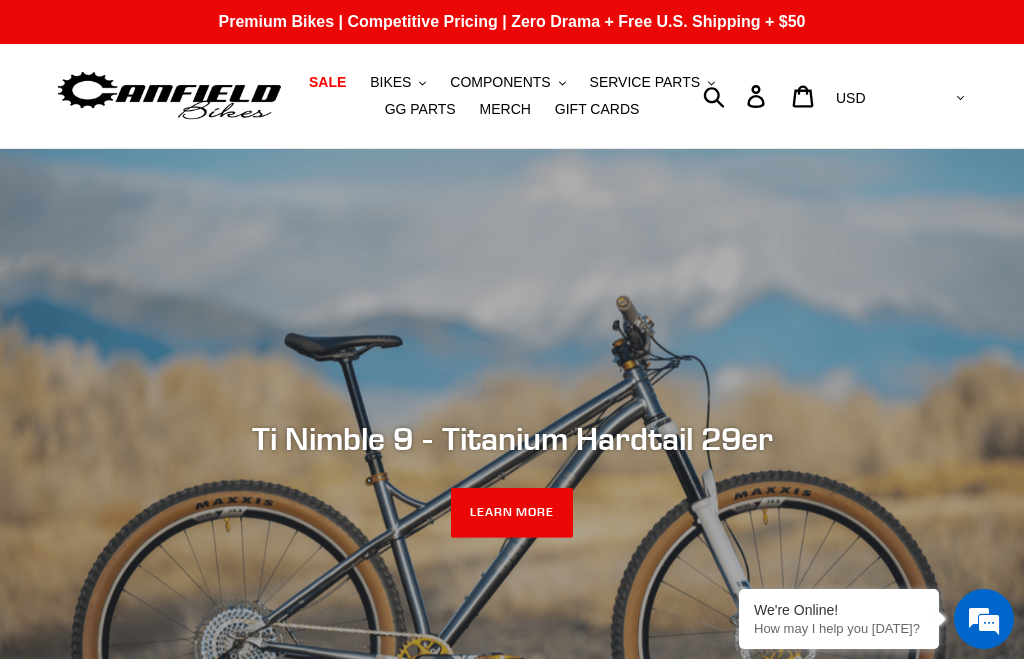 click at bounding box center [0, 0] 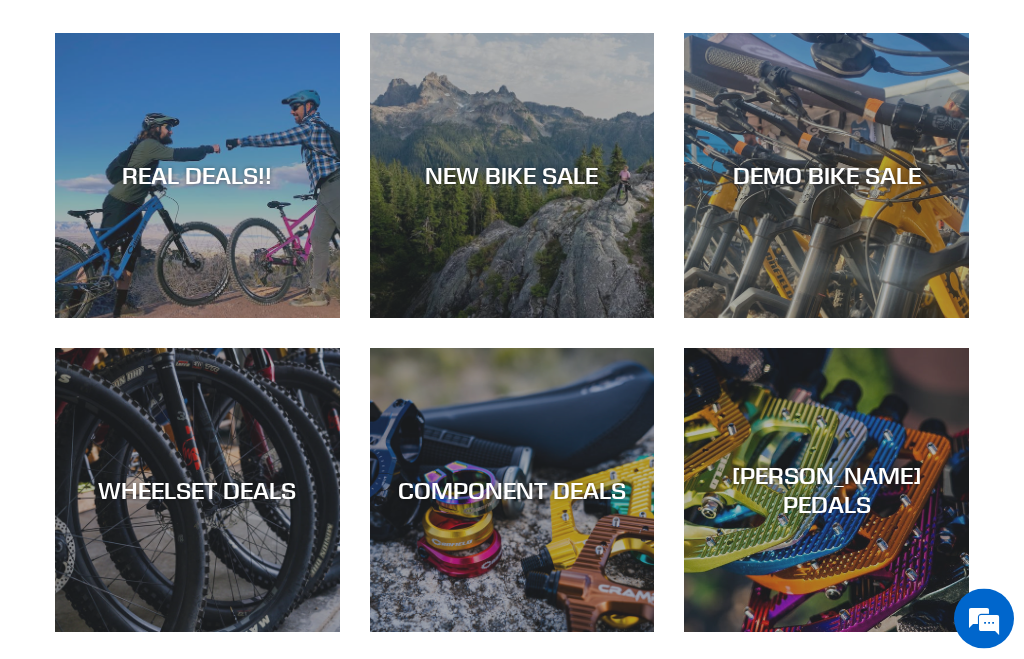 scroll, scrollTop: 852, scrollLeft: 0, axis: vertical 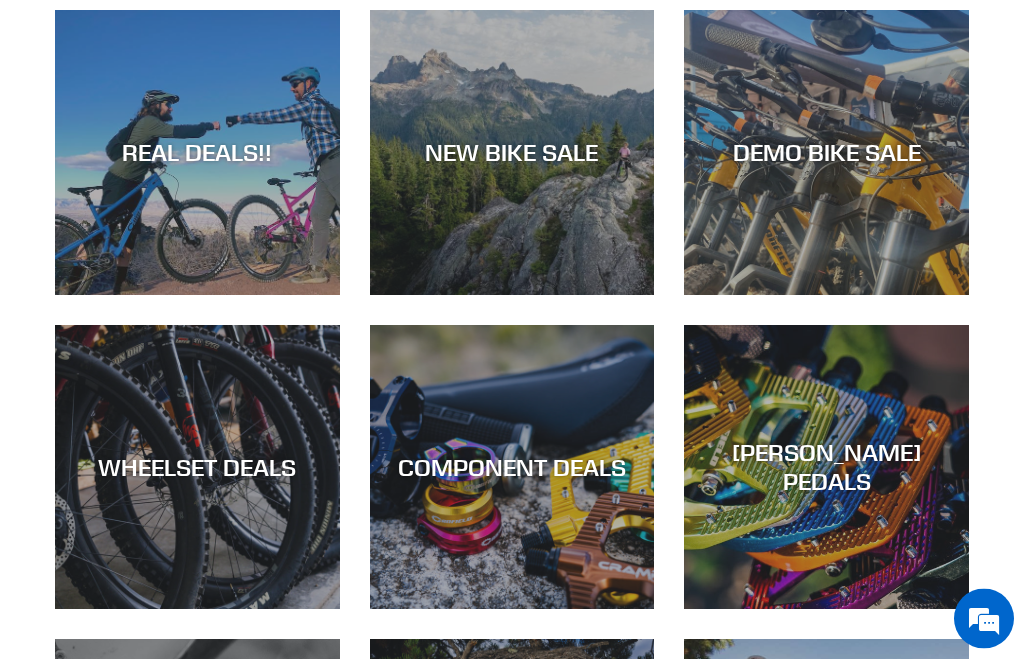 click on "REAL DEALS!!" at bounding box center (197, 153) 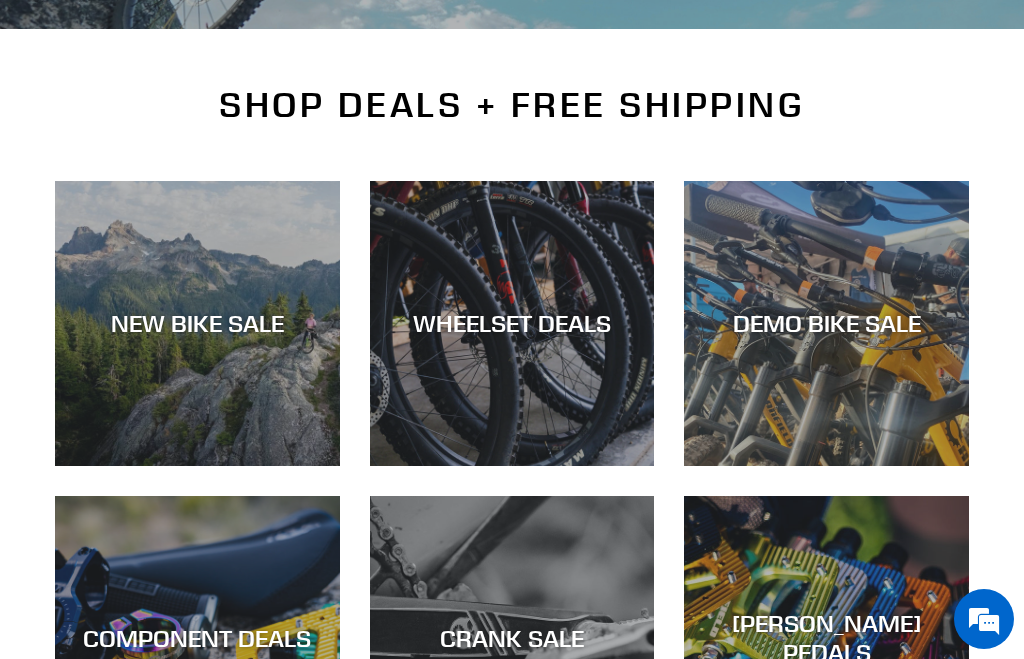 scroll, scrollTop: 570, scrollLeft: 0, axis: vertical 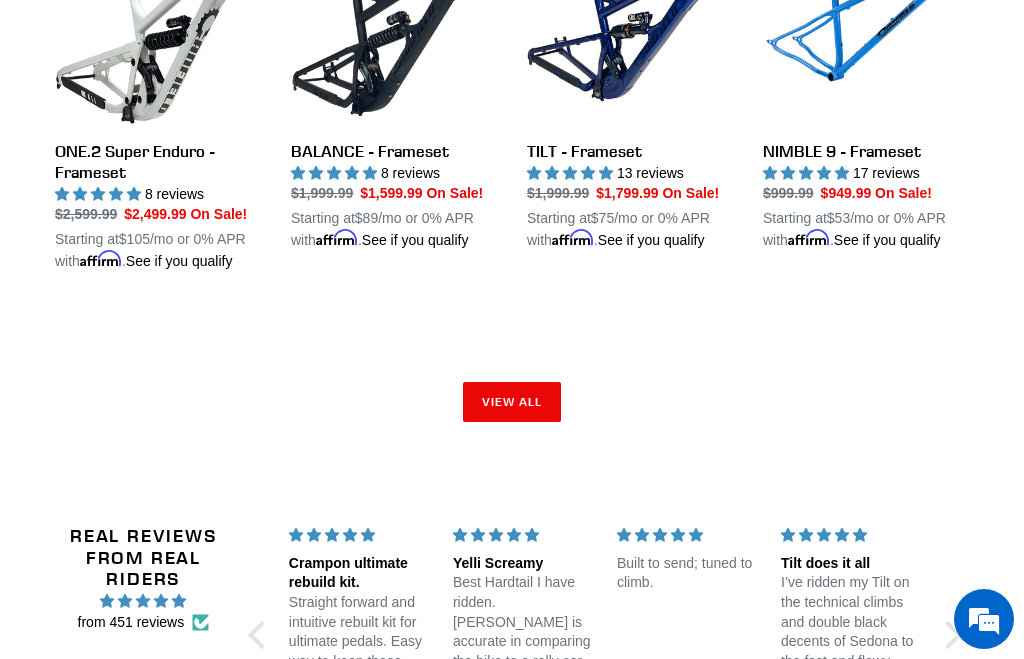 click on "TILT - Frameset" at bounding box center [630, 86] 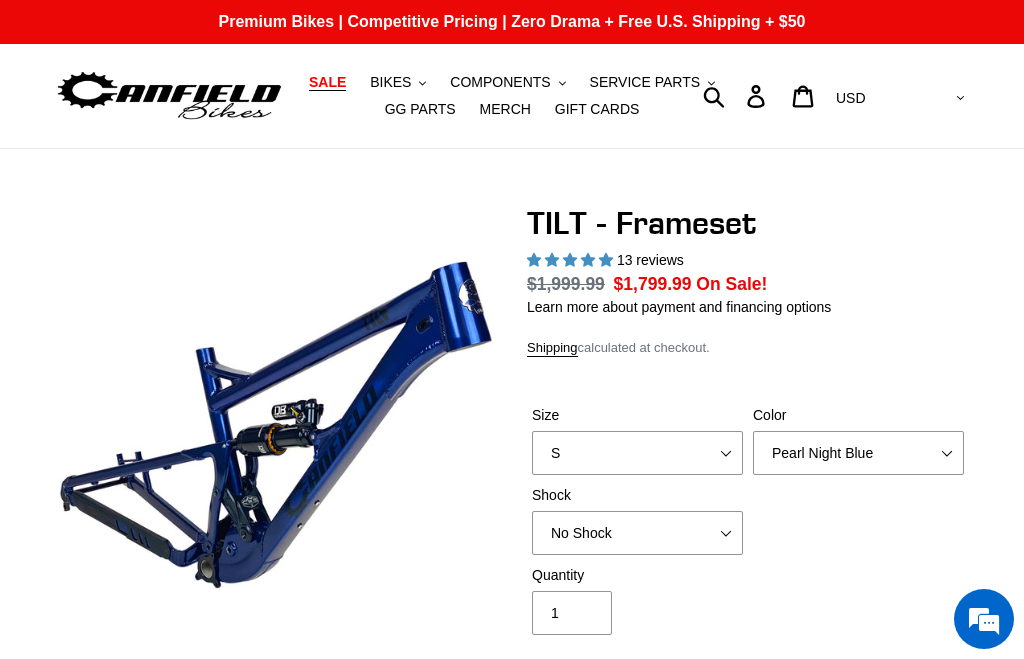 scroll, scrollTop: 0, scrollLeft: 0, axis: both 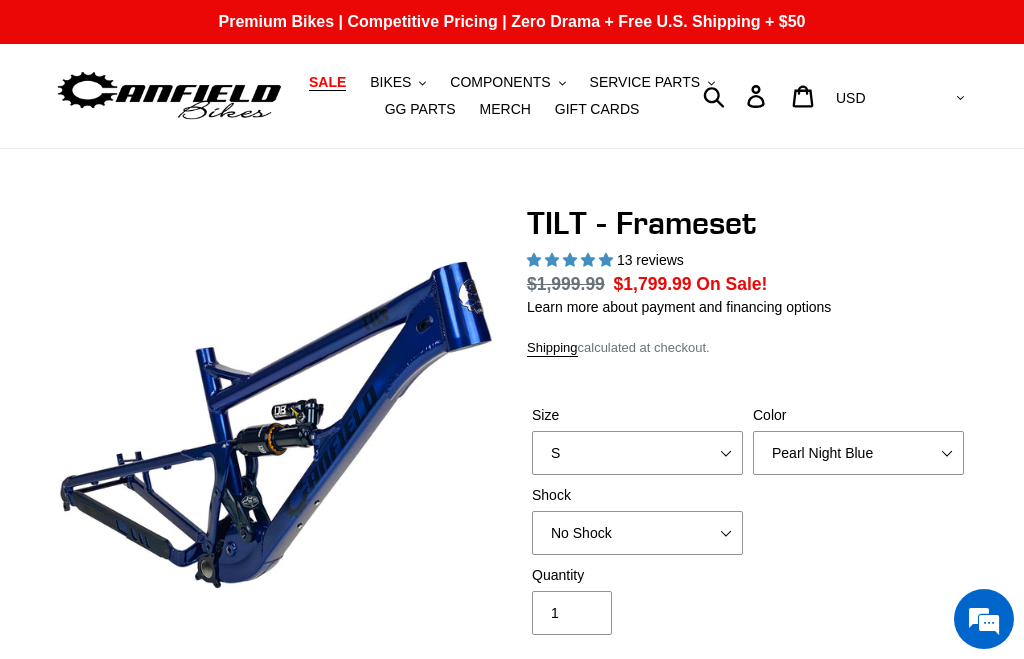 select on "highest-rating" 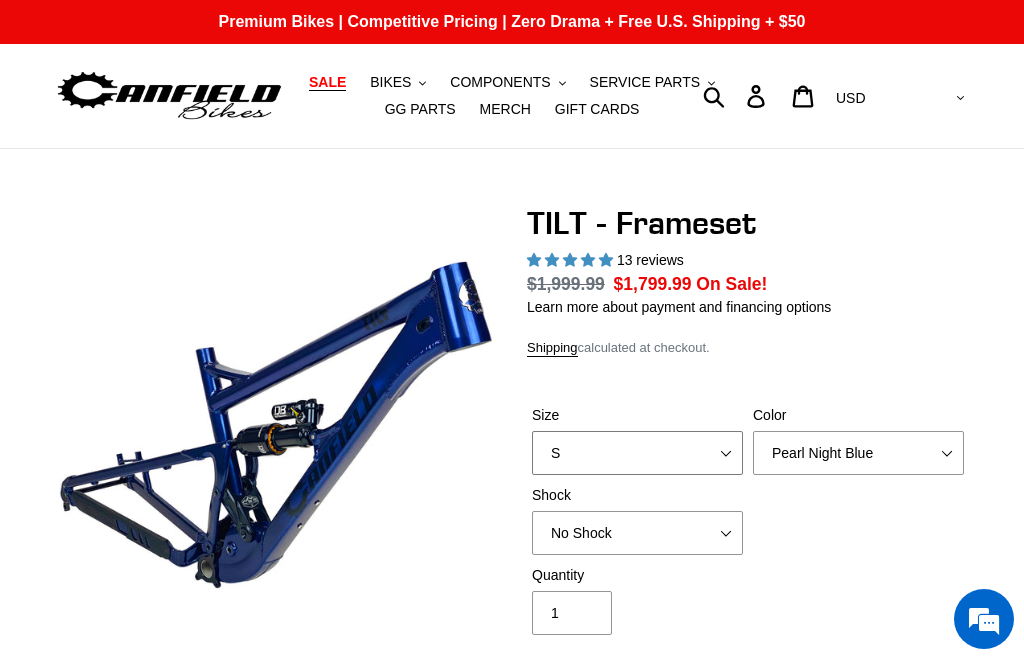 click on "S
M
L
XL" at bounding box center (637, 453) 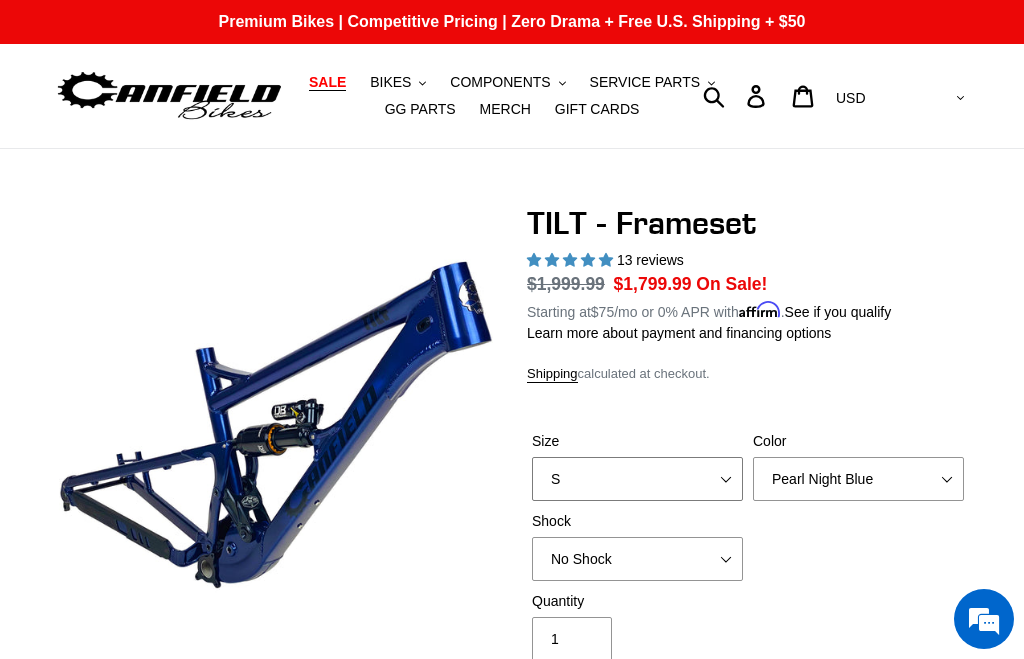 select on "M" 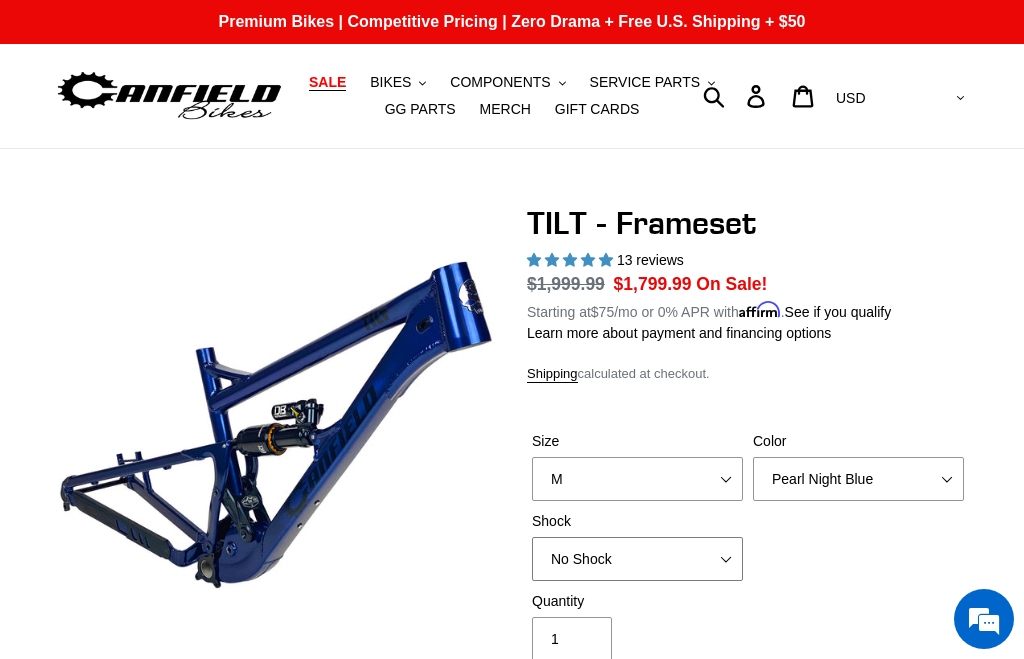 click on "No Shock
Cane Creek DB Kitsuma Air
RockShox Deluxe Ultimate
Fox FLOAT X
EXT Storia Lok V3" at bounding box center (637, 559) 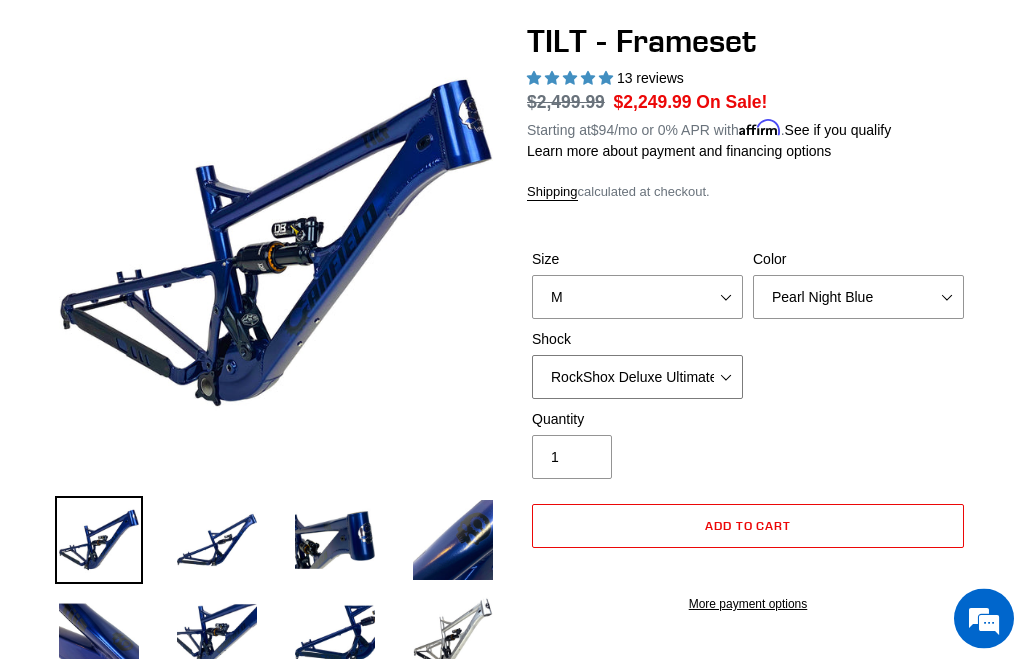 scroll, scrollTop: 182, scrollLeft: 0, axis: vertical 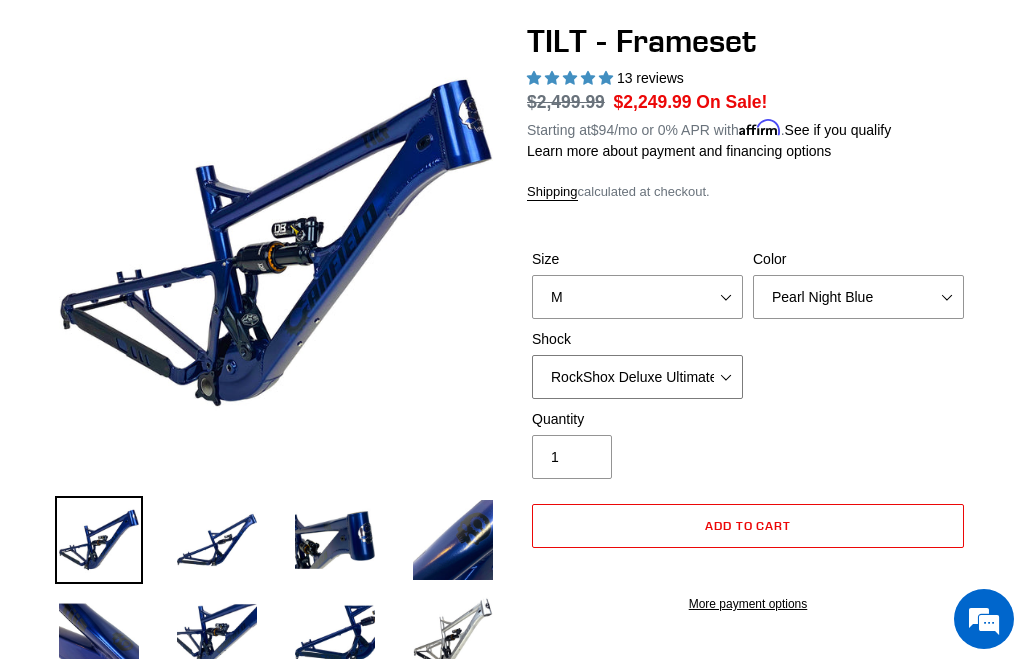 click on "No Shock
Cane Creek DB Kitsuma Air
RockShox Deluxe Ultimate
Fox FLOAT X
EXT Storia Lok V3" at bounding box center [637, 377] 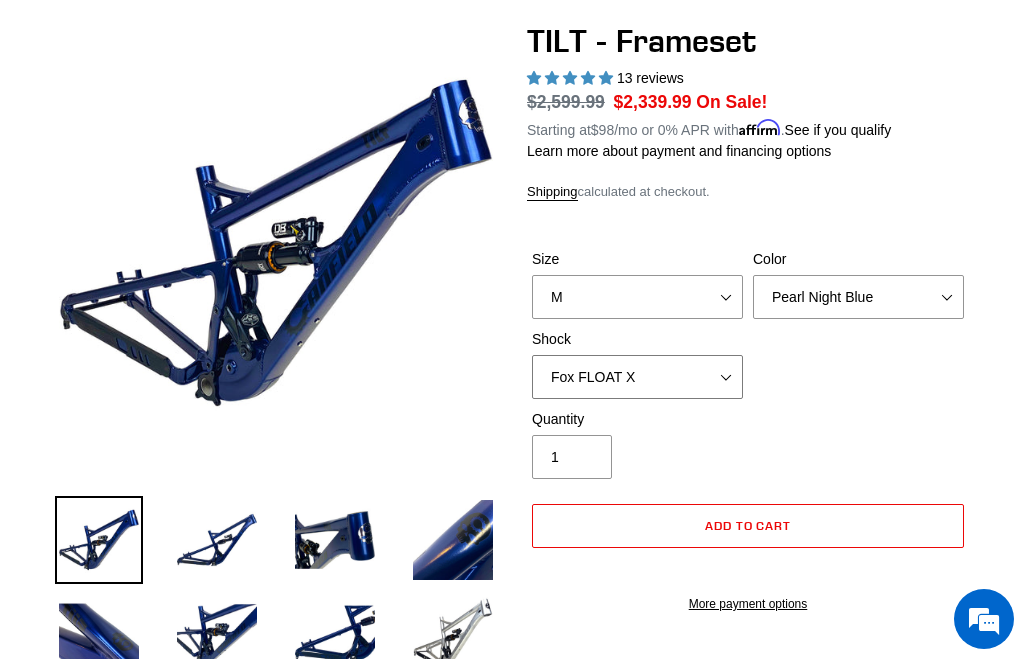 click on "No Shock
Cane Creek DB Kitsuma Air
RockShox Deluxe Ultimate
Fox FLOAT X
EXT Storia Lok V3" at bounding box center [637, 377] 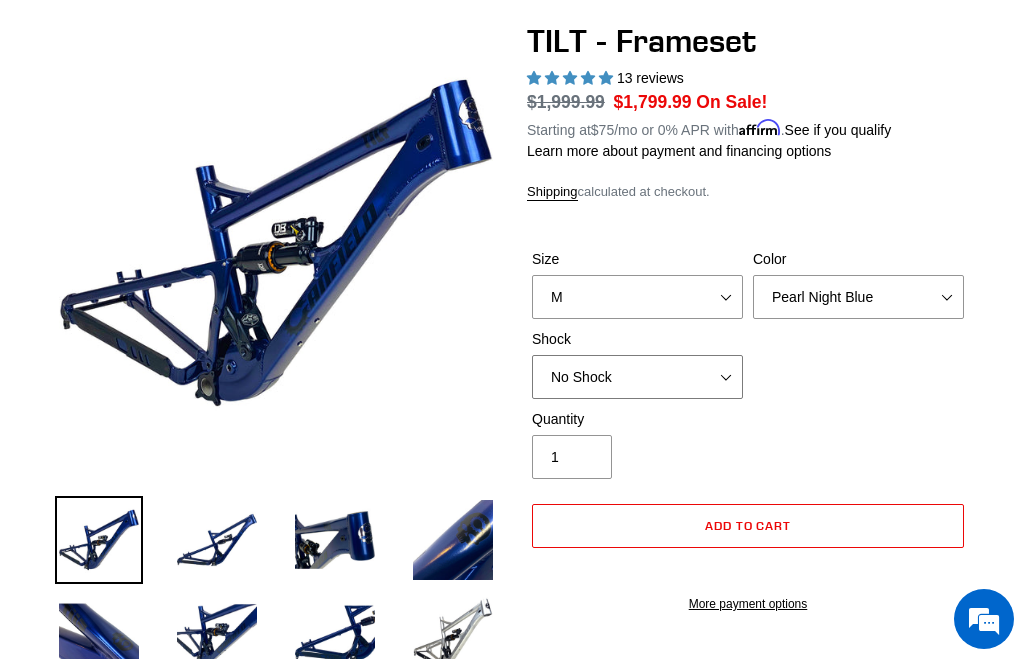 scroll, scrollTop: 0, scrollLeft: 0, axis: both 